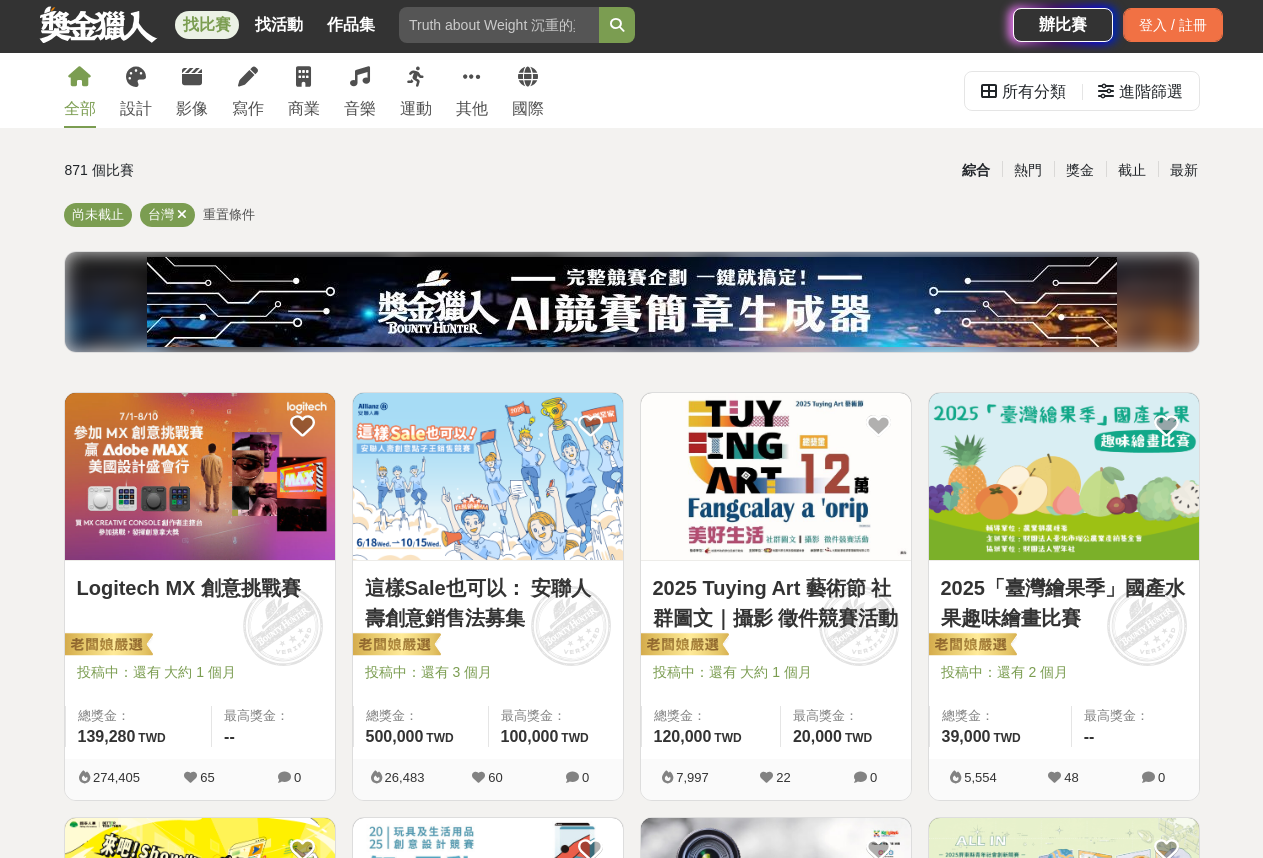 scroll, scrollTop: 0, scrollLeft: 0, axis: both 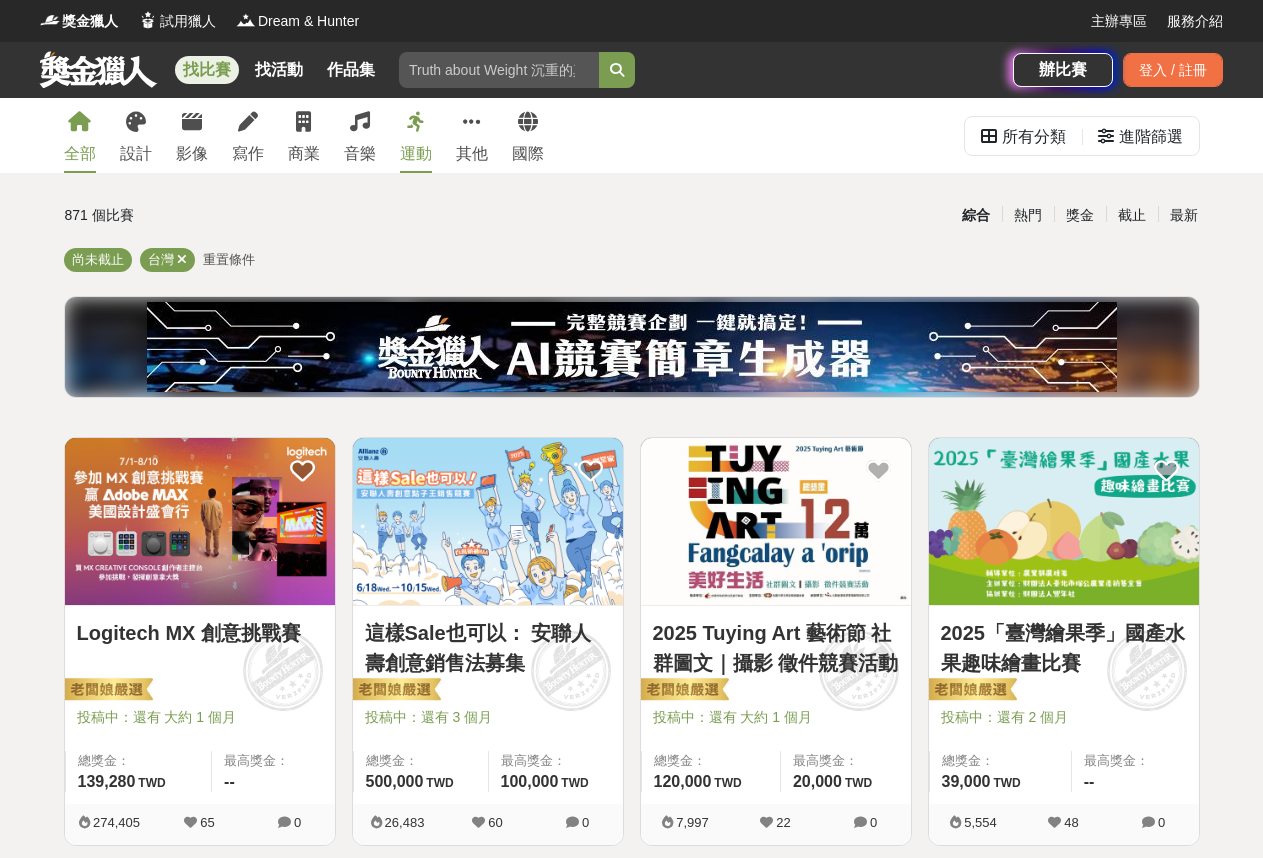 click on "運動" at bounding box center (416, 154) 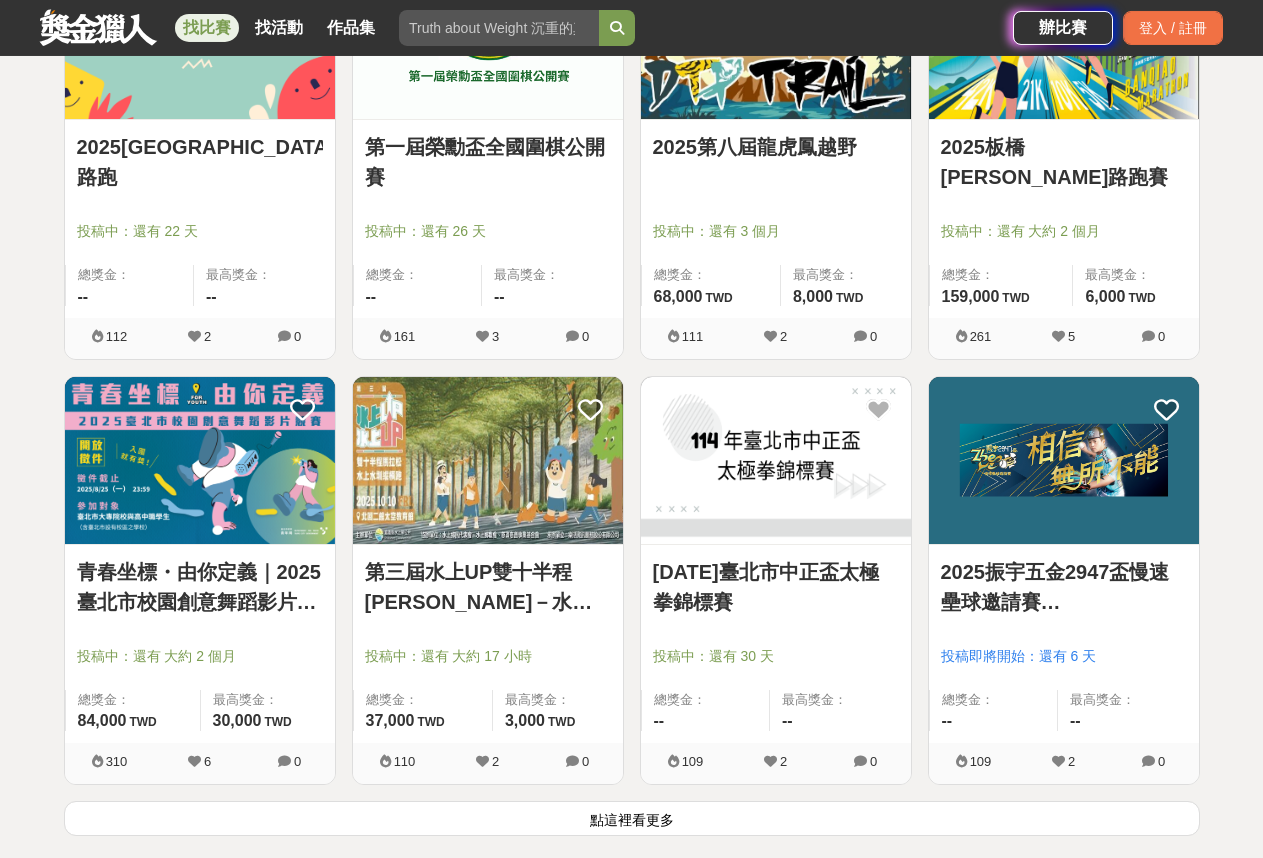 scroll, scrollTop: 2345, scrollLeft: 0, axis: vertical 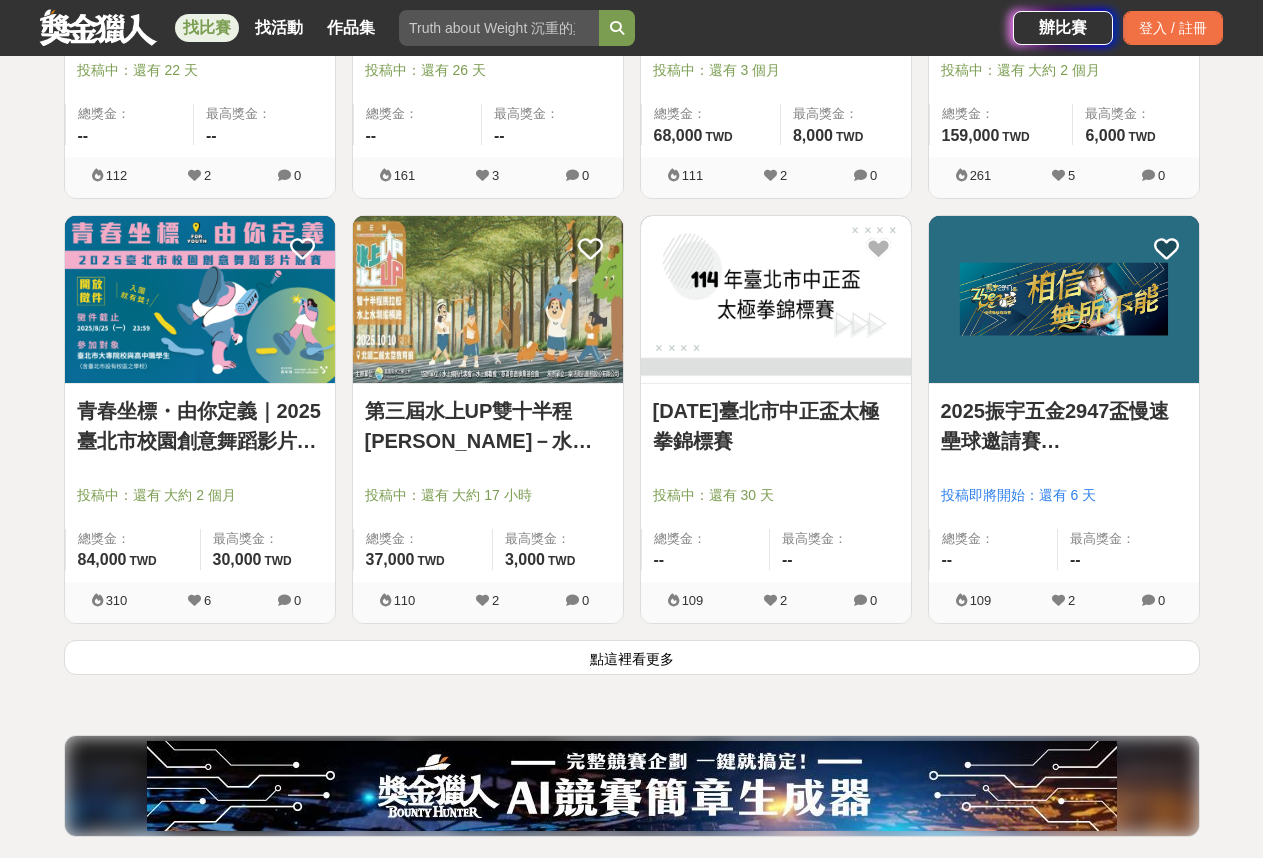 click on "點這裡看更多" at bounding box center (632, 657) 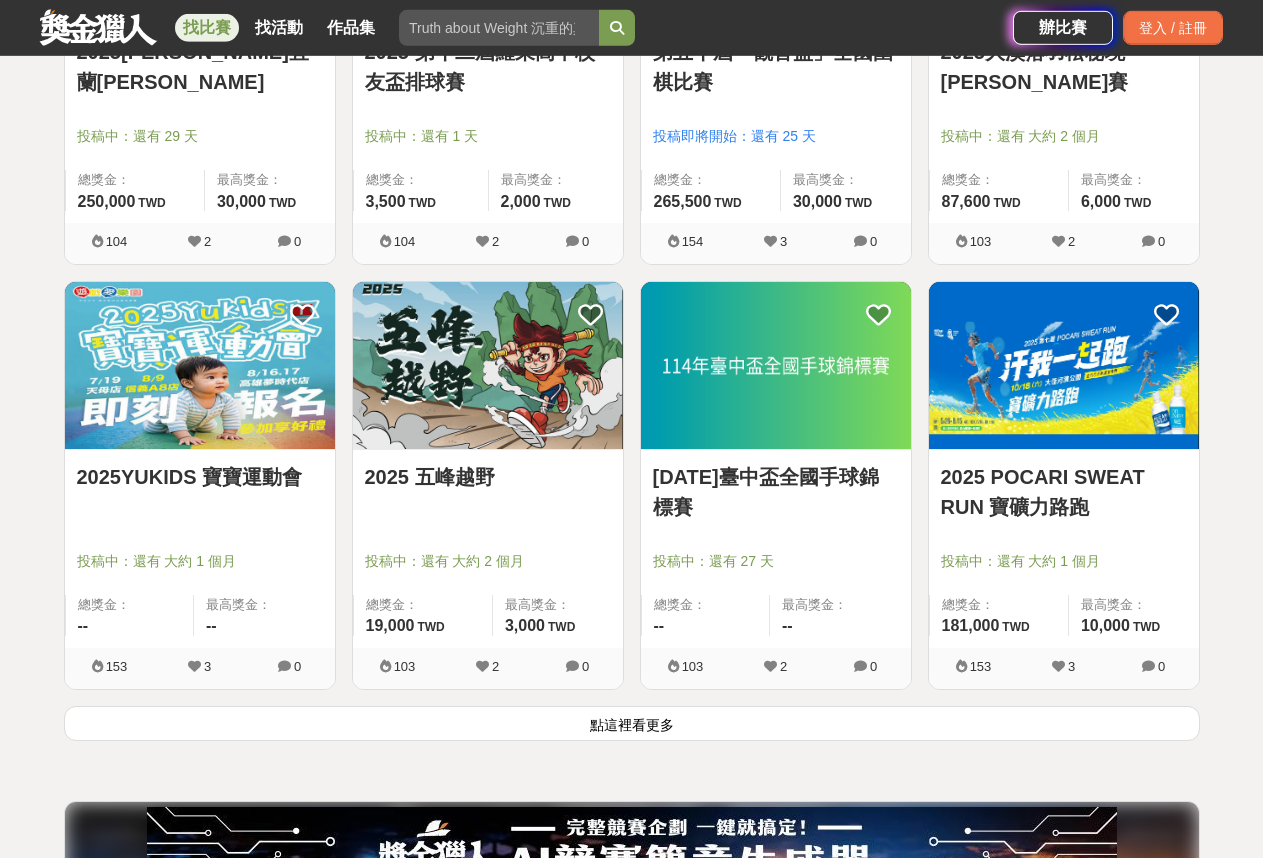 scroll, scrollTop: 4937, scrollLeft: 0, axis: vertical 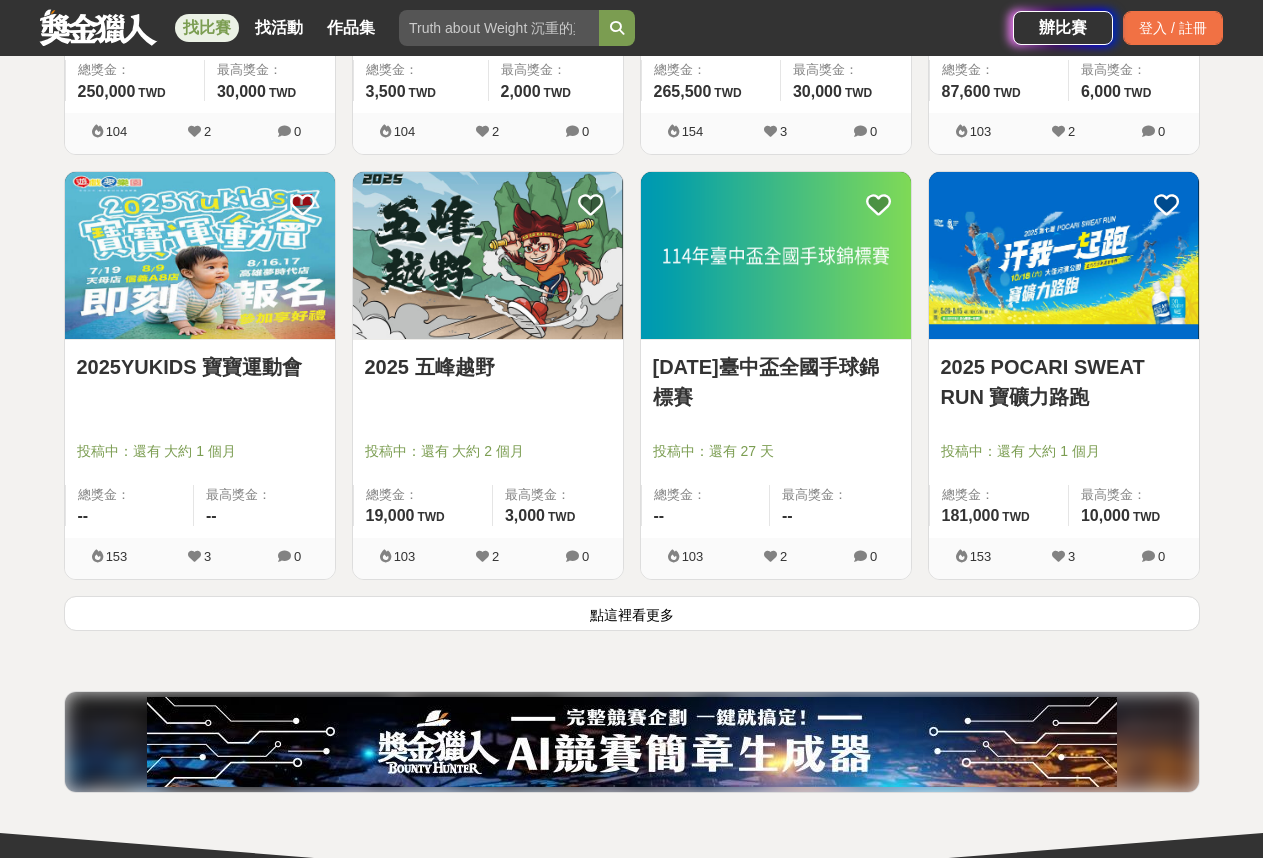 click on "點這裡看更多" at bounding box center (632, 613) 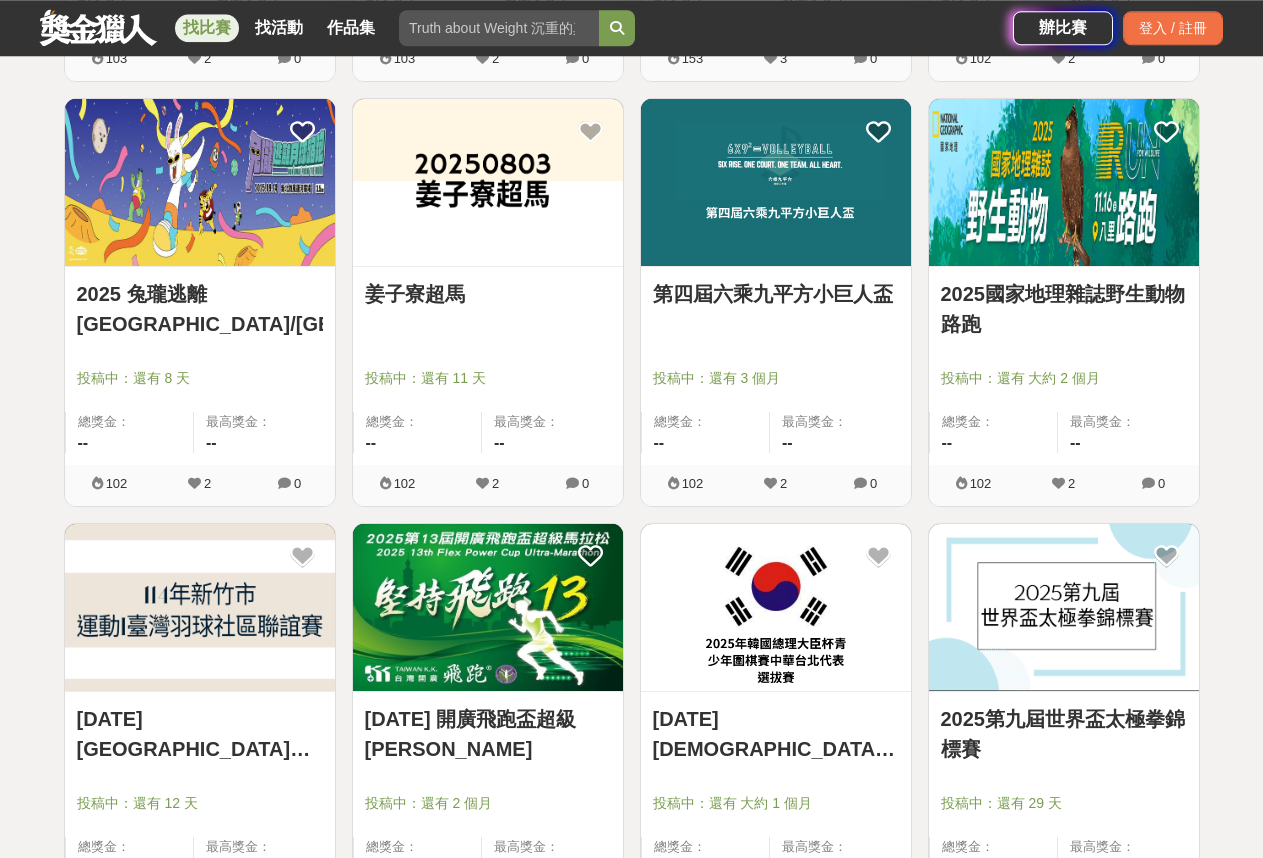 scroll, scrollTop: 5713, scrollLeft: 0, axis: vertical 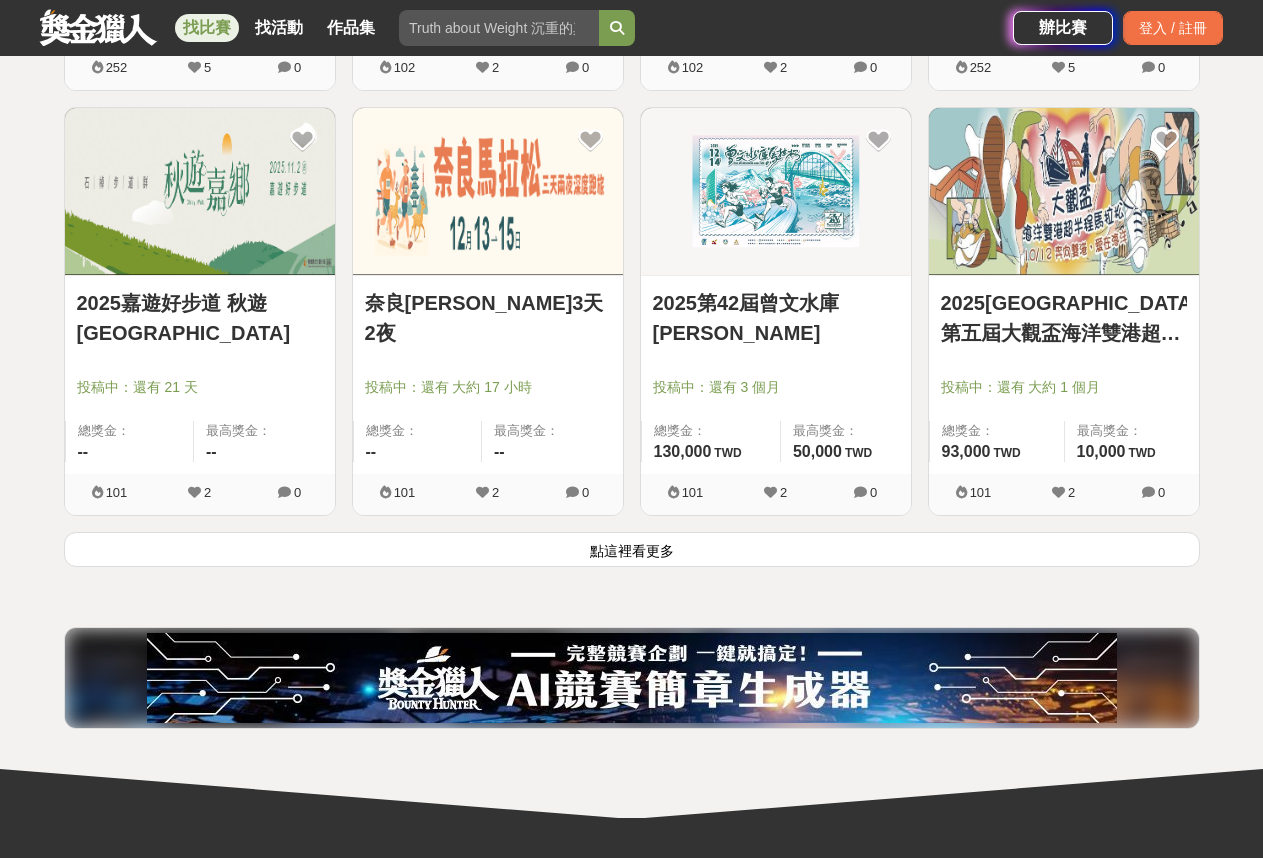 click on "點這裡看更多" at bounding box center [632, 549] 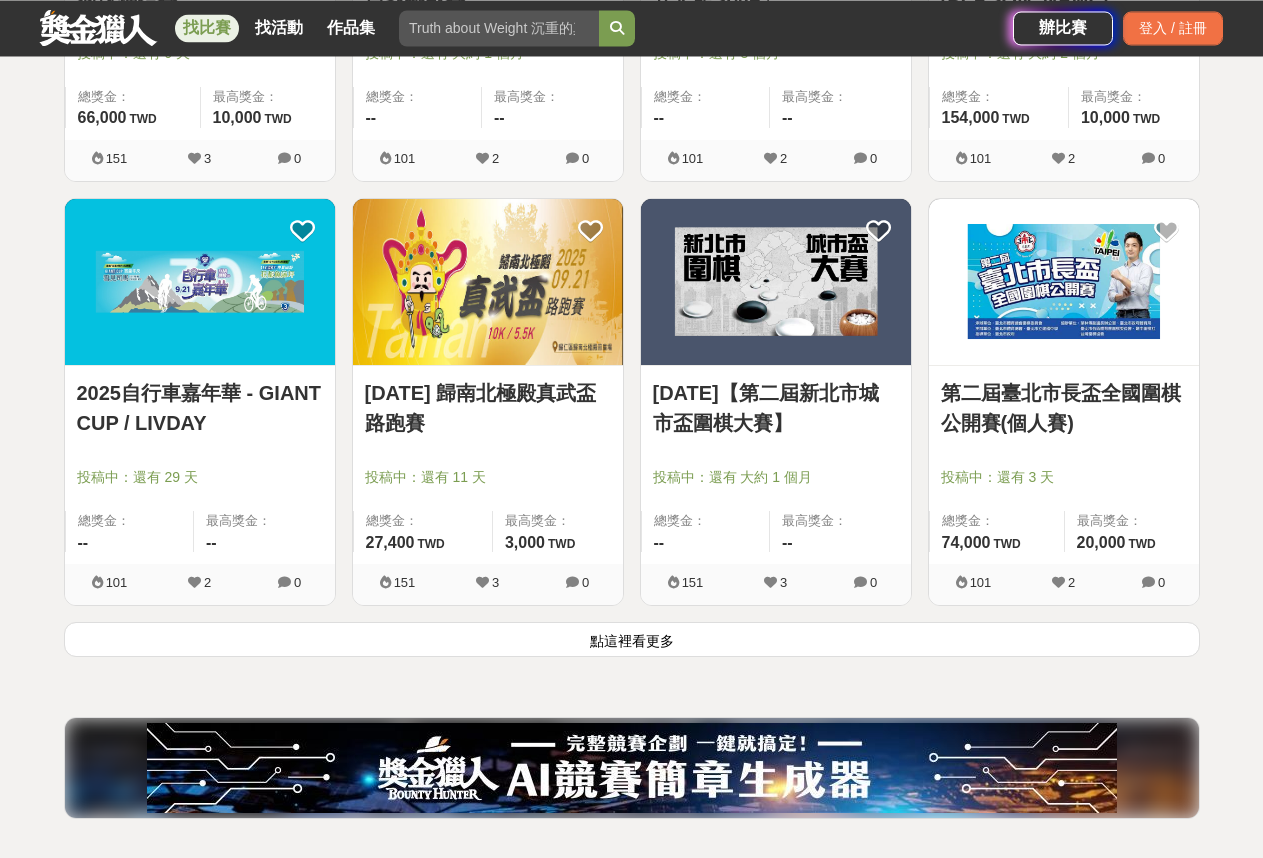 scroll, scrollTop: 10141, scrollLeft: 0, axis: vertical 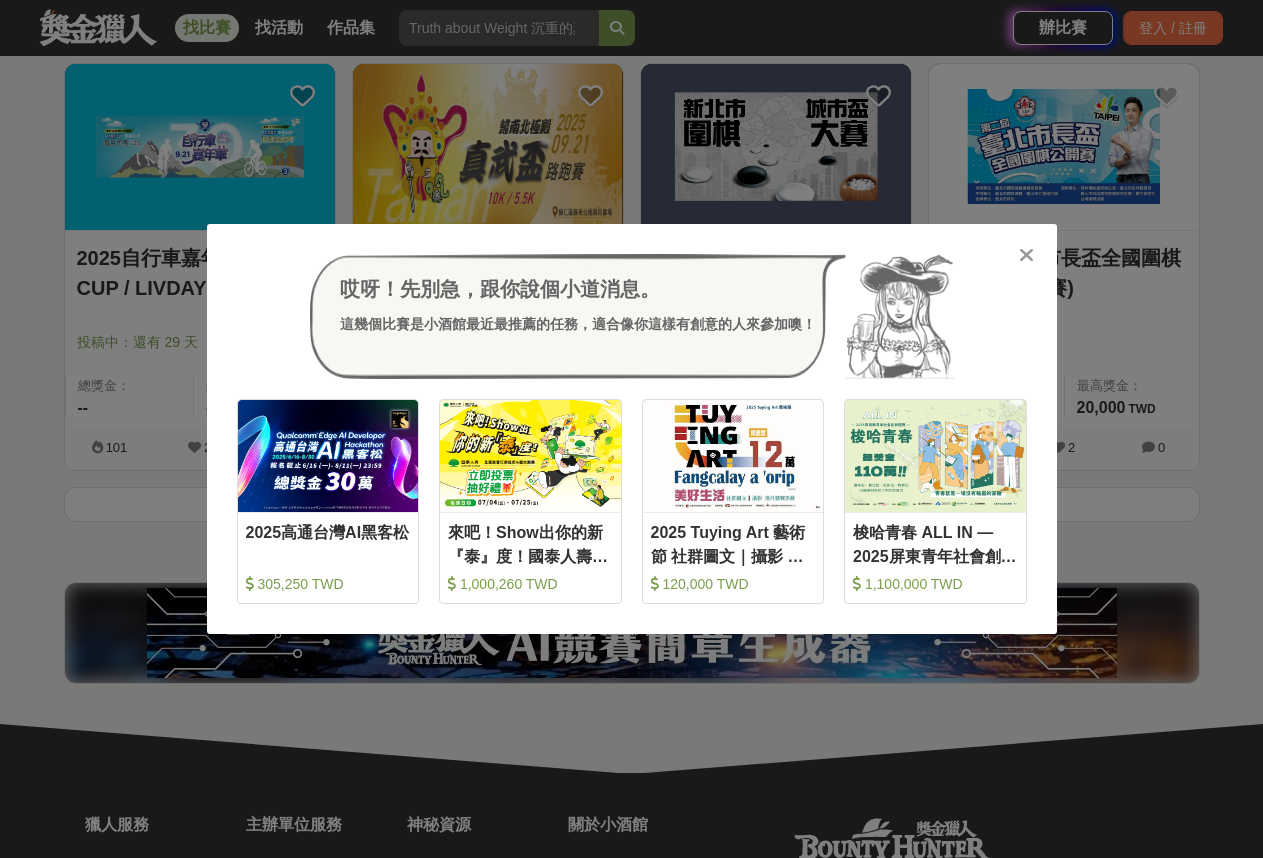 click at bounding box center (1026, 255) 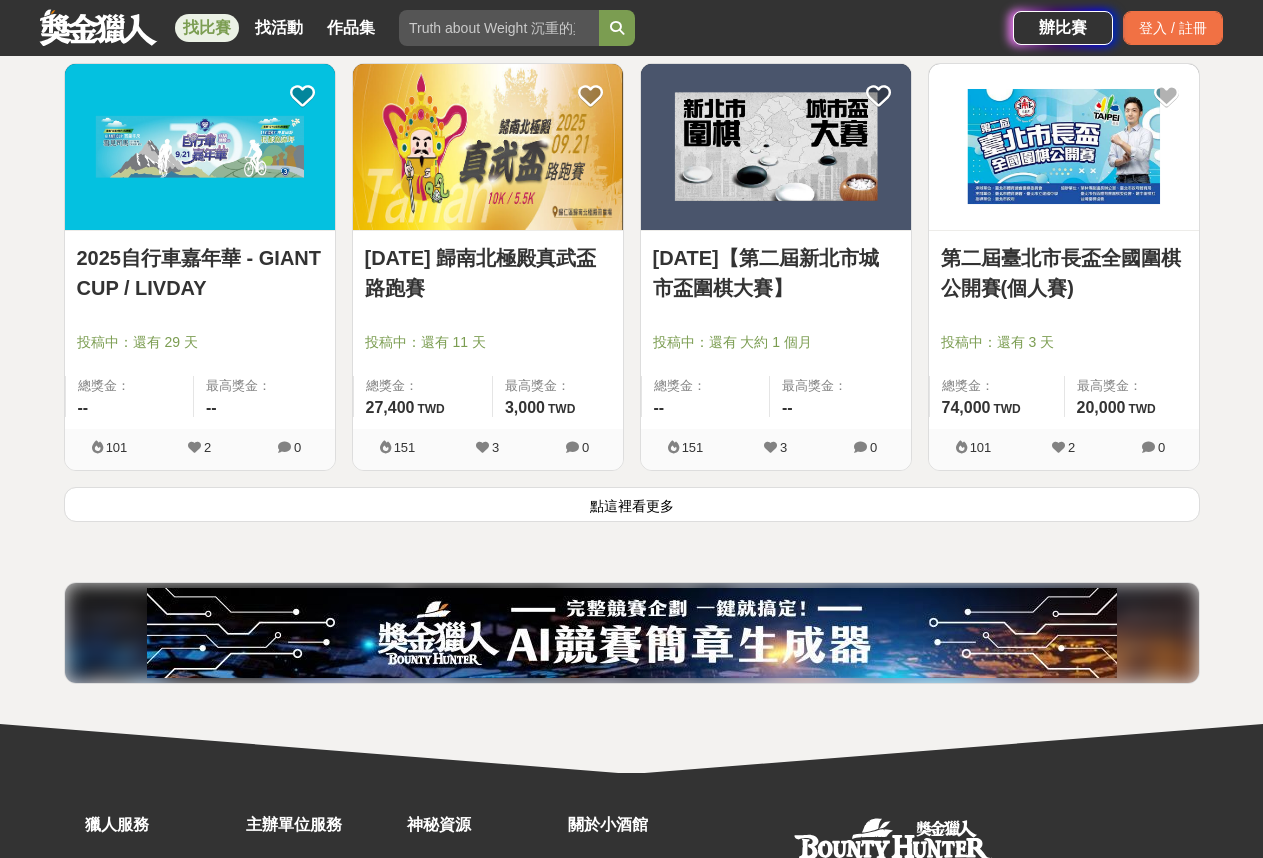 click on "點這裡看更多" at bounding box center (632, 504) 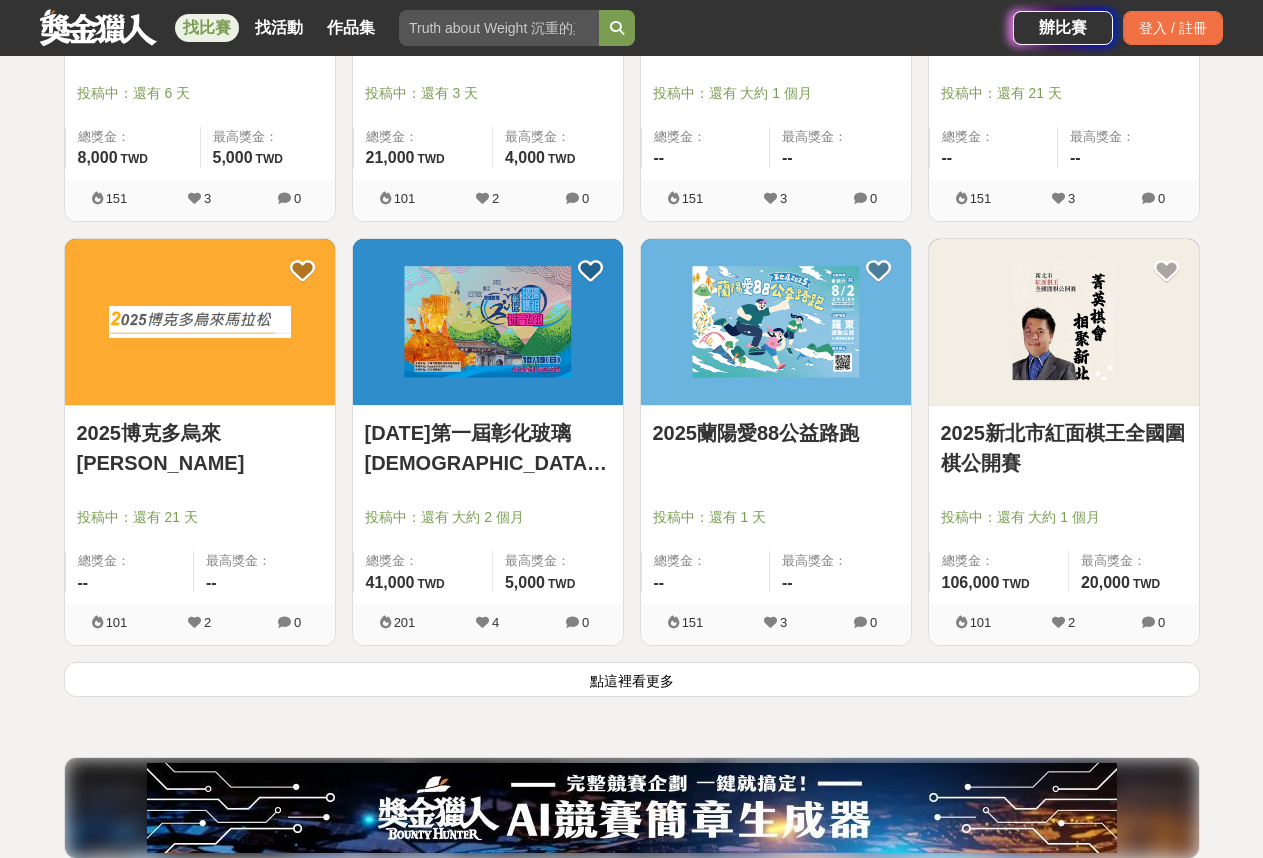 scroll, scrollTop: 12536, scrollLeft: 0, axis: vertical 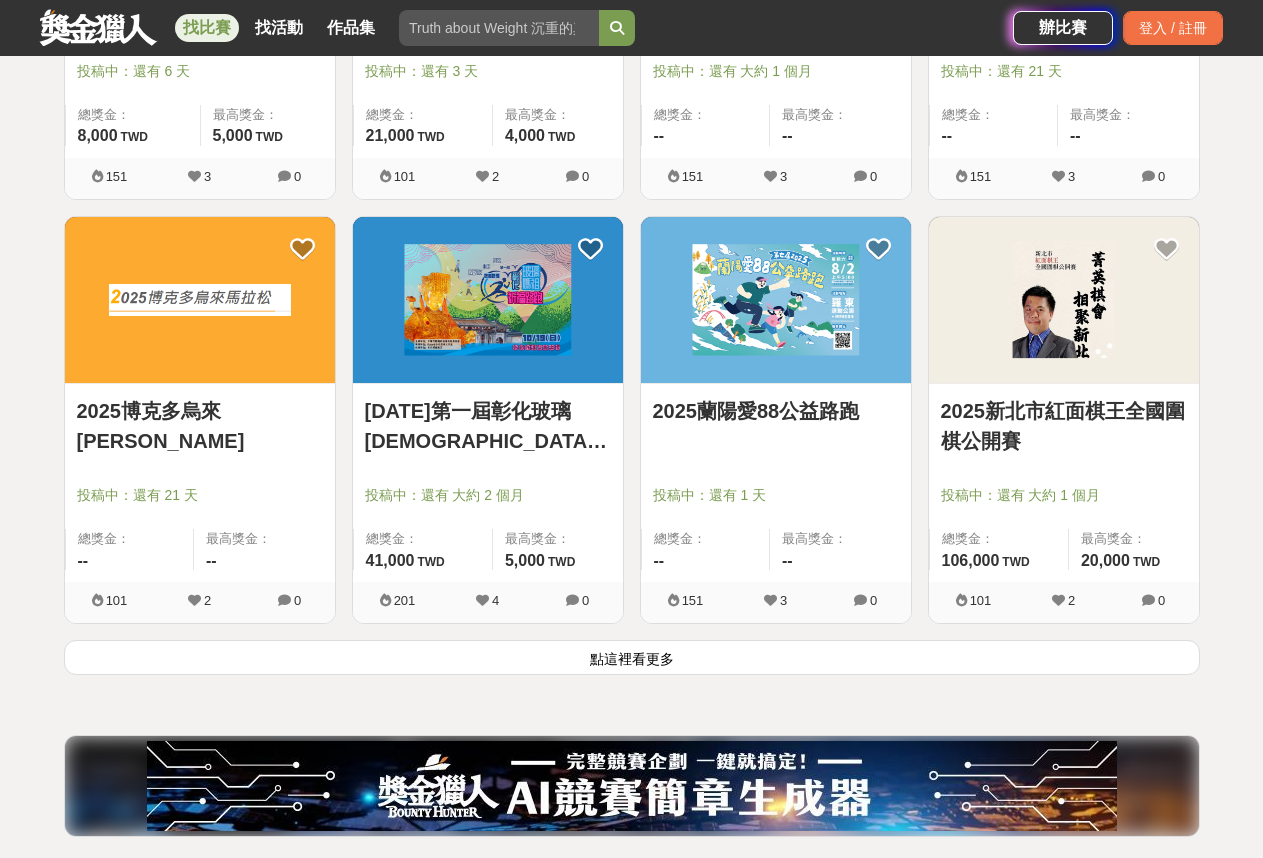 click on "點這裡看更多" at bounding box center (632, 657) 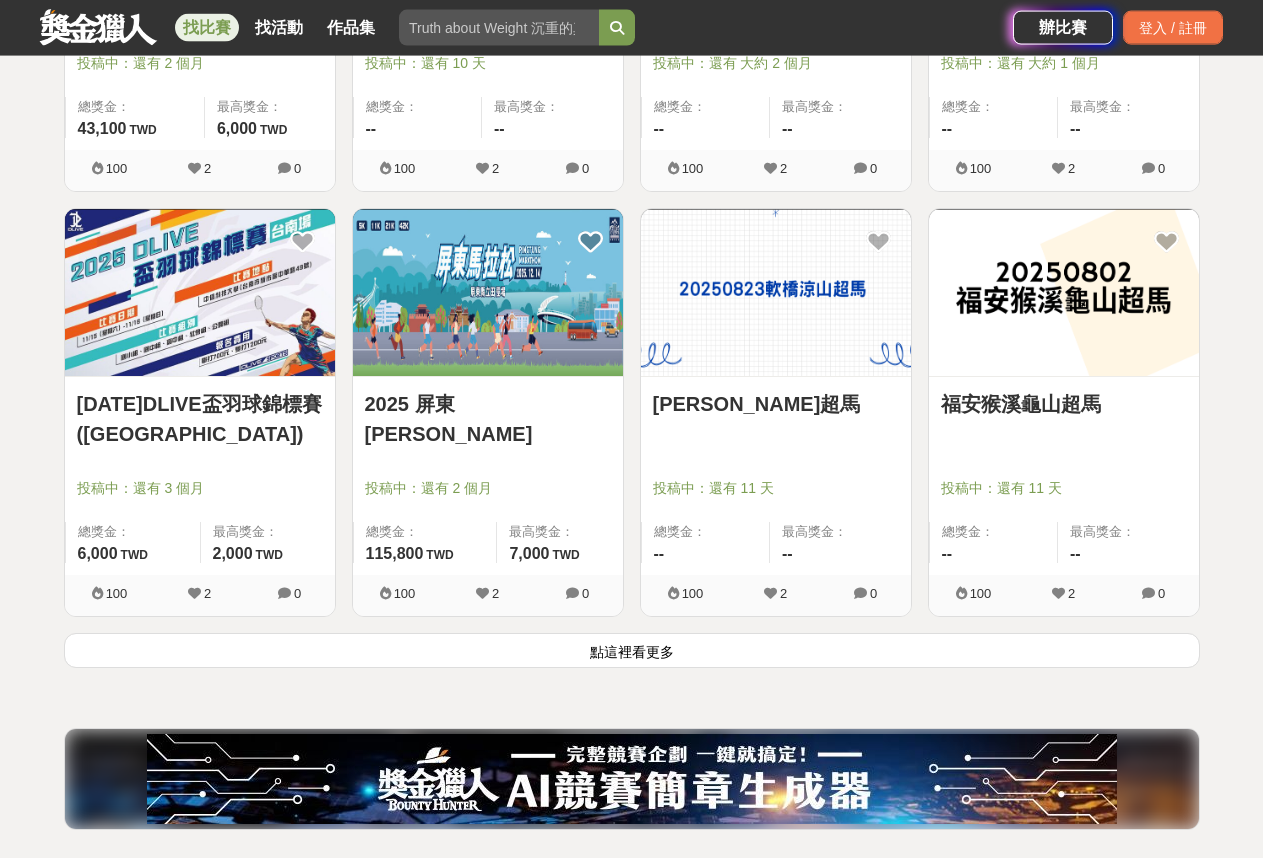scroll, scrollTop: 15128, scrollLeft: 0, axis: vertical 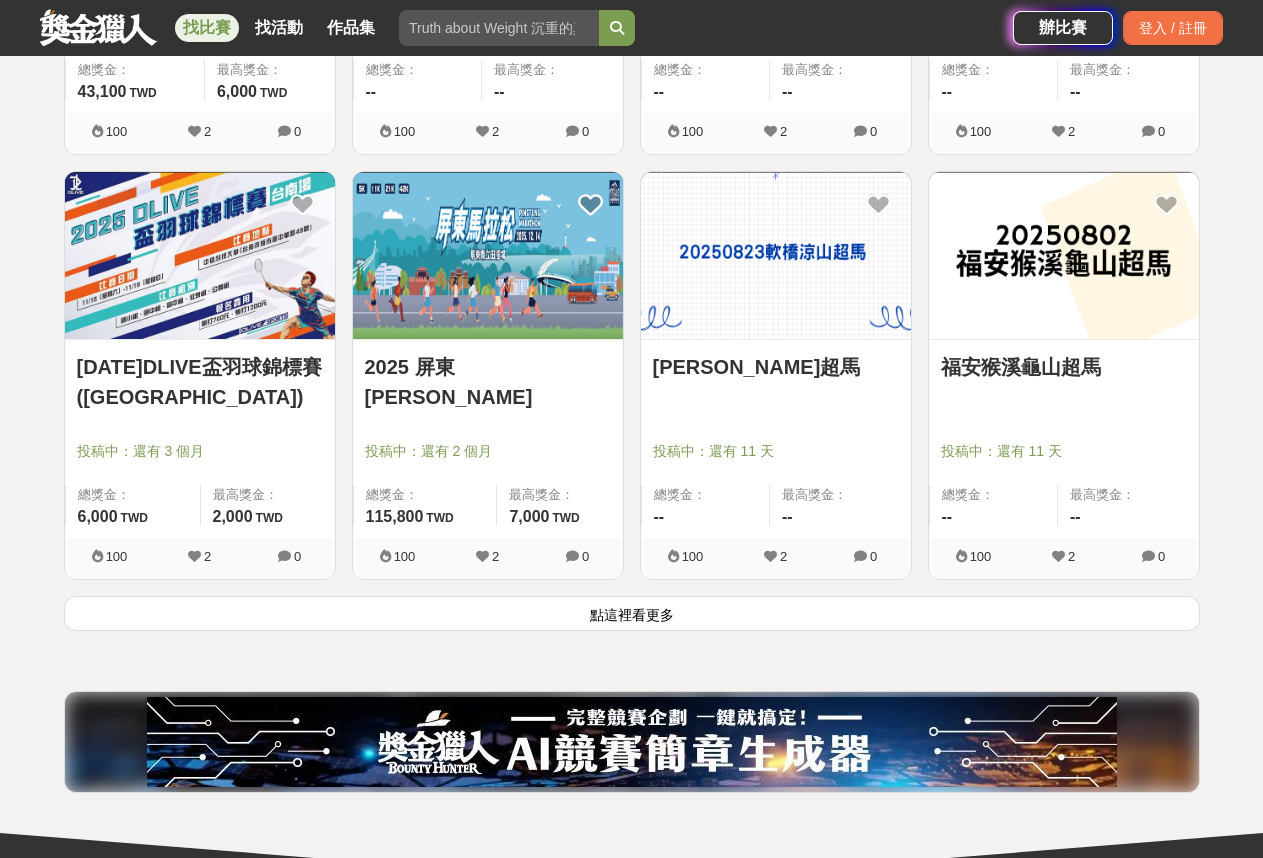 click on "點這裡看更多" at bounding box center [632, 613] 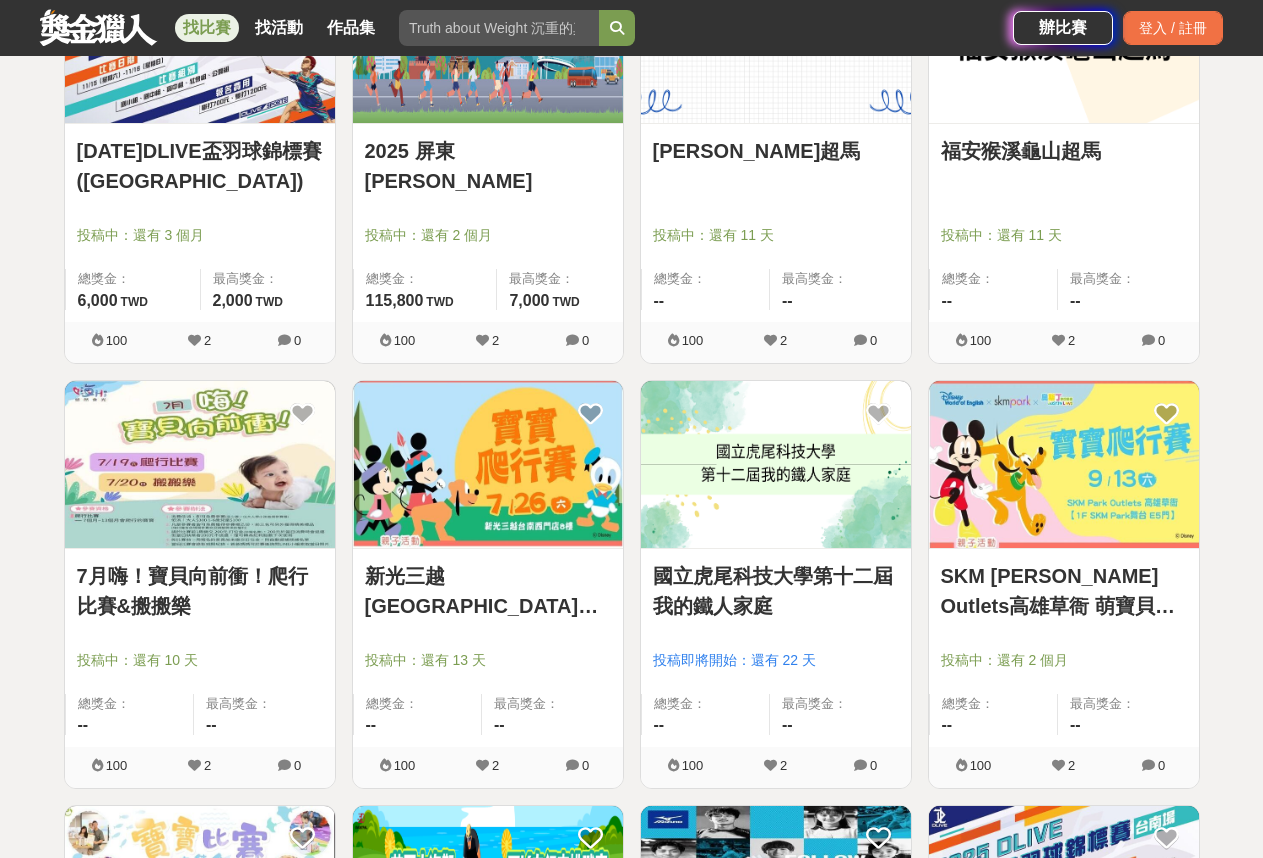 scroll, scrollTop: 15236, scrollLeft: 0, axis: vertical 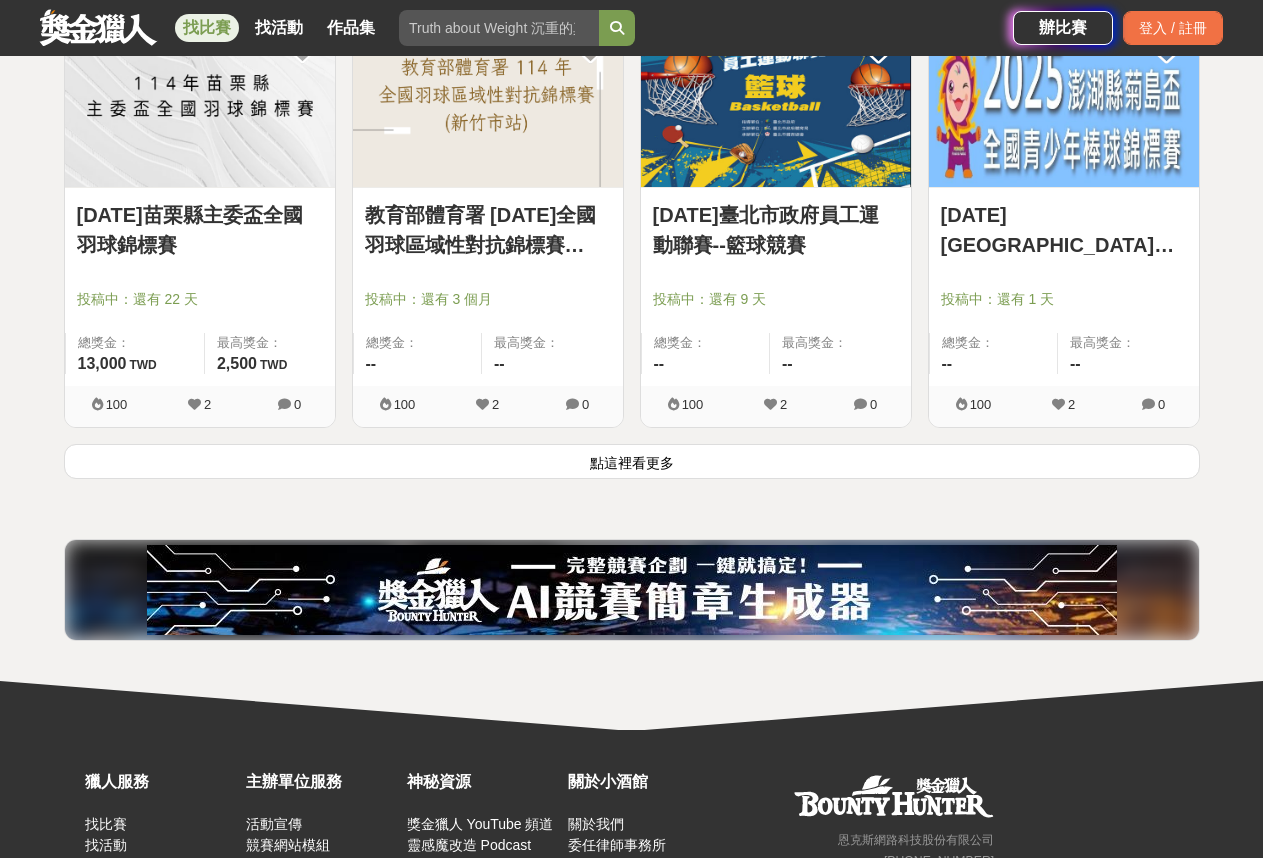 click on "點這裡看更多" at bounding box center (632, 461) 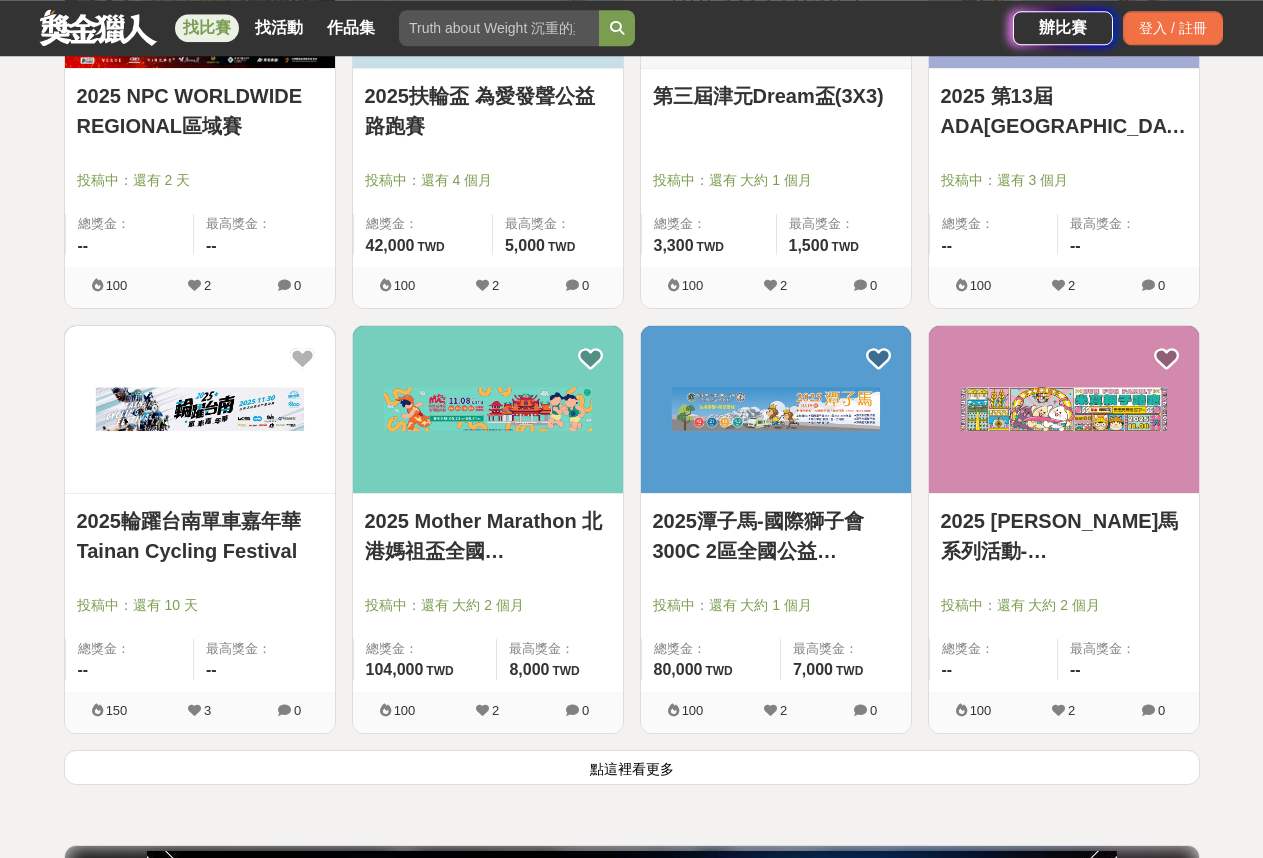 scroll, scrollTop: 20095, scrollLeft: 0, axis: vertical 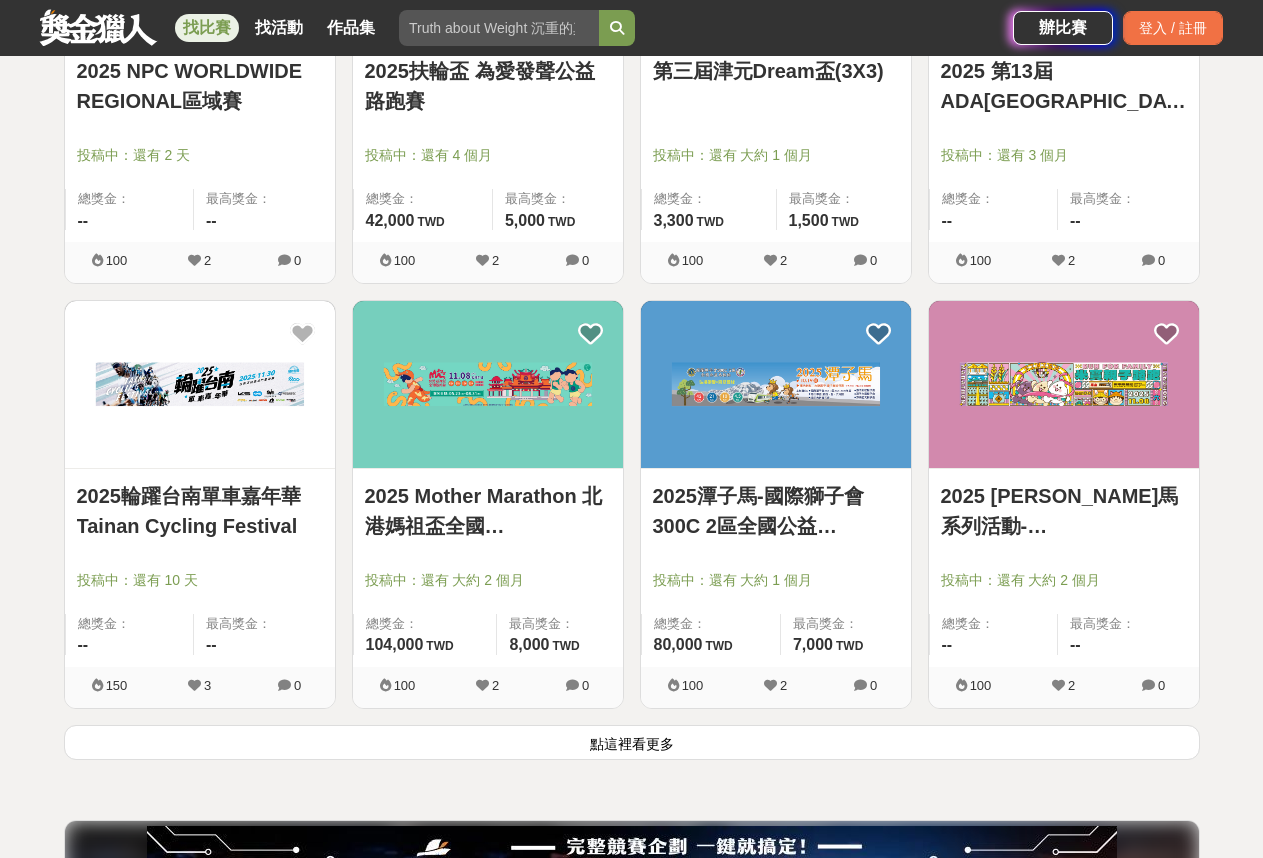 click on "點這裡看更多" at bounding box center (632, 742) 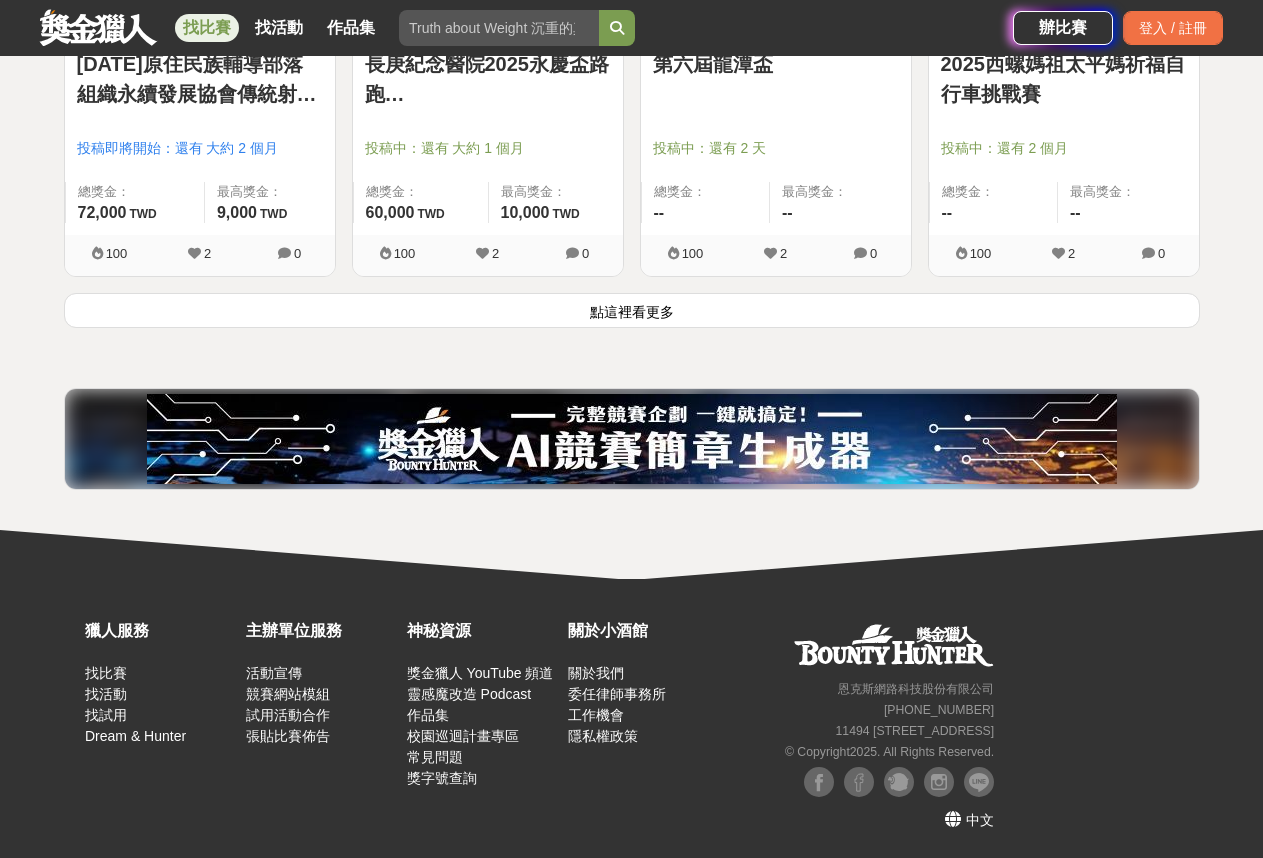 scroll, scrollTop: 22751, scrollLeft: 0, axis: vertical 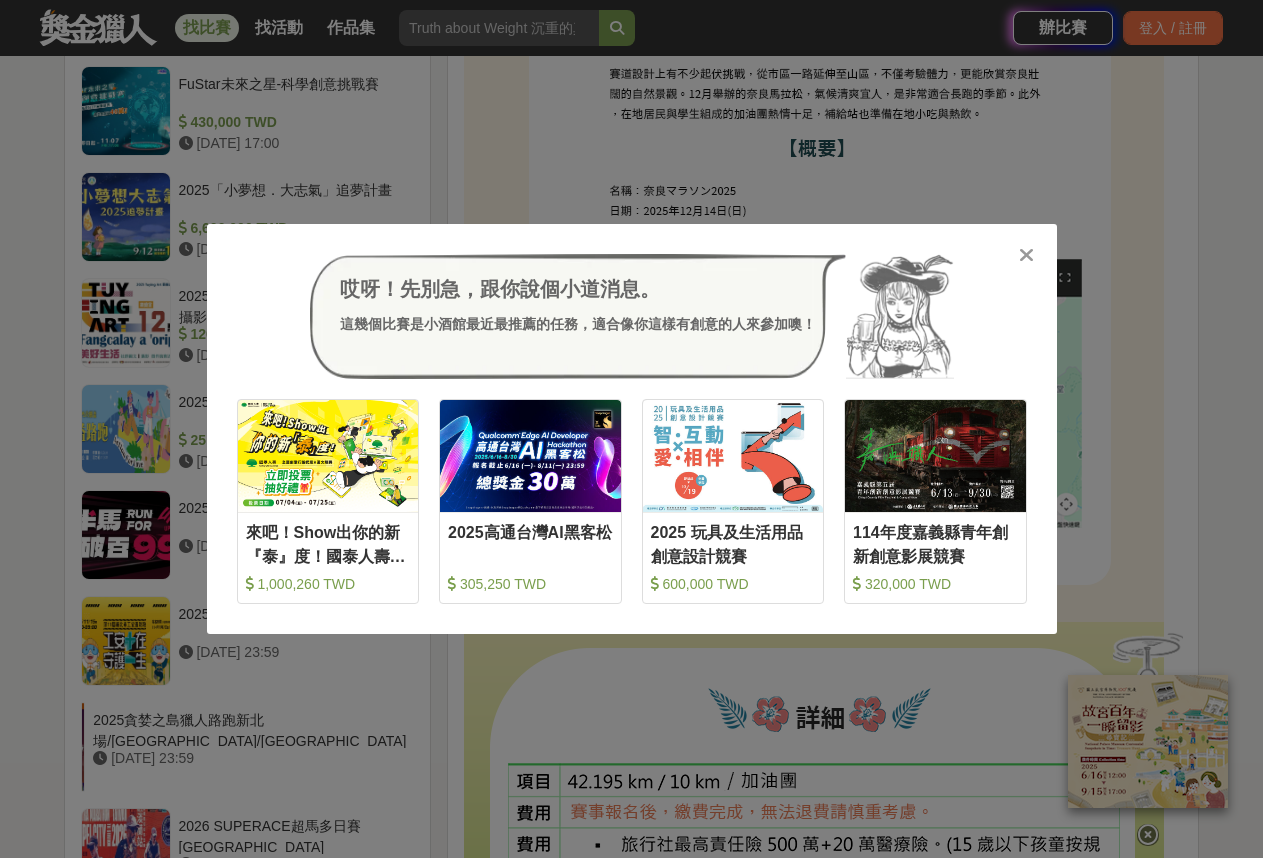 click at bounding box center (1026, 255) 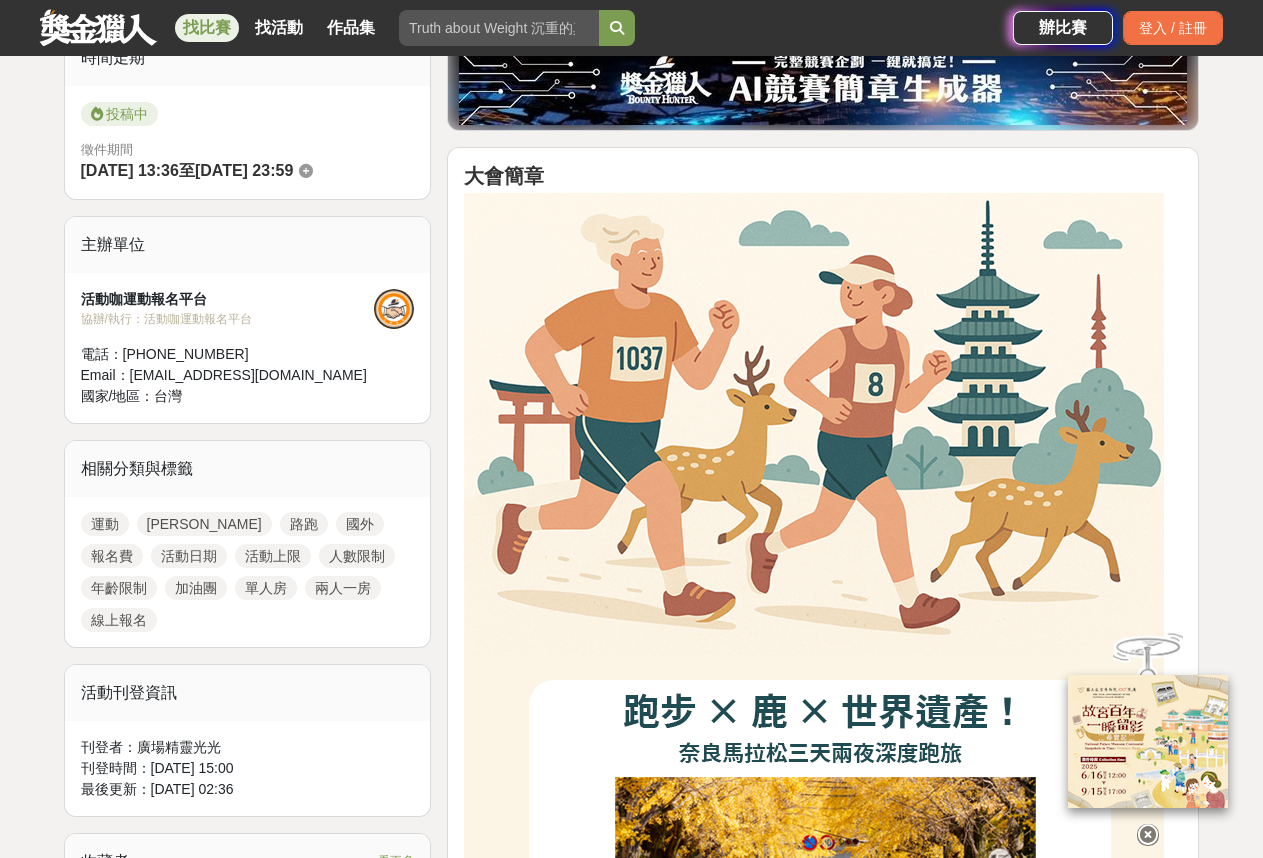 scroll, scrollTop: 94, scrollLeft: 0, axis: vertical 